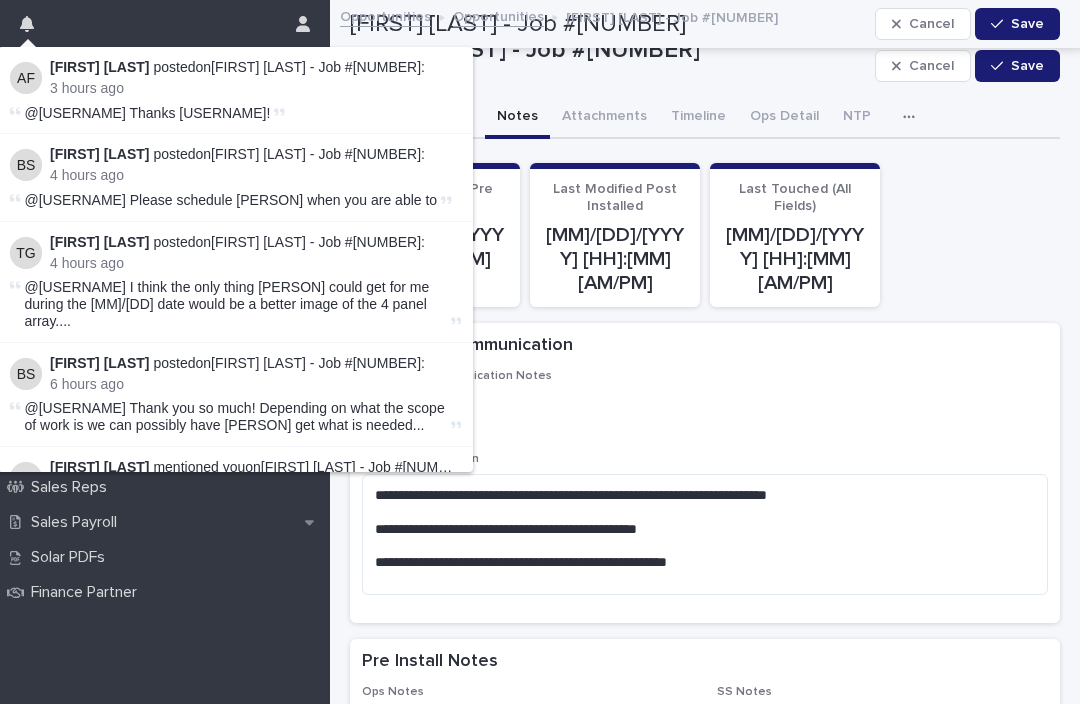 scroll, scrollTop: 0, scrollLeft: 0, axis: both 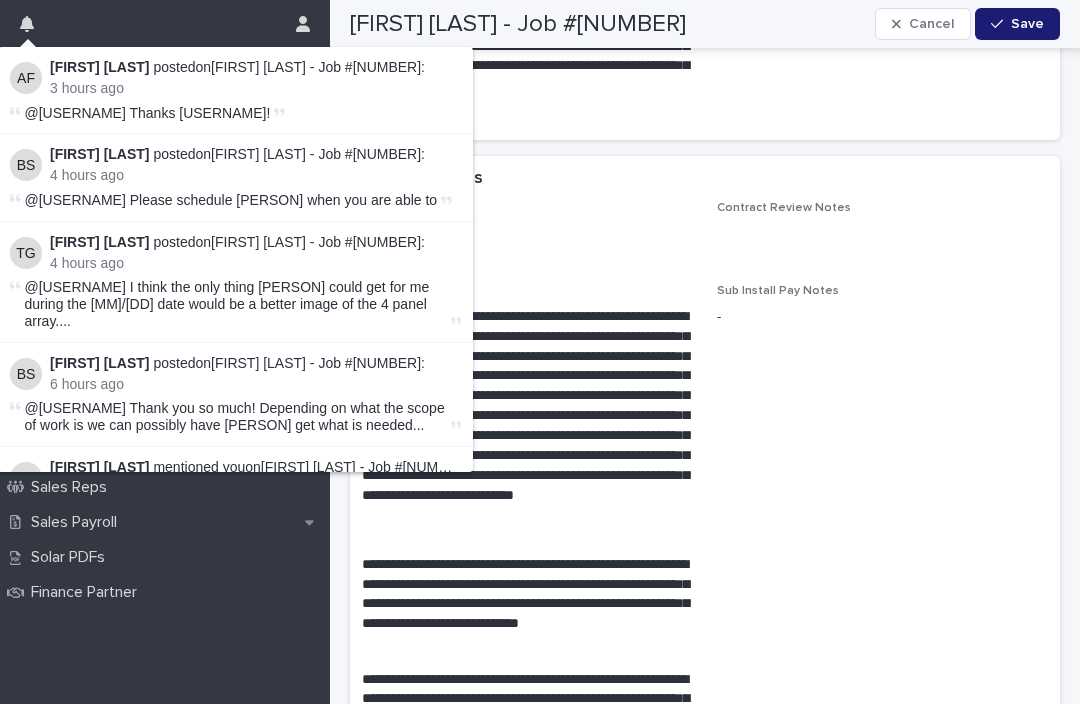 click on "[FIRST] [LAST] - Job #[NUMBER]" at bounding box center [316, 67] 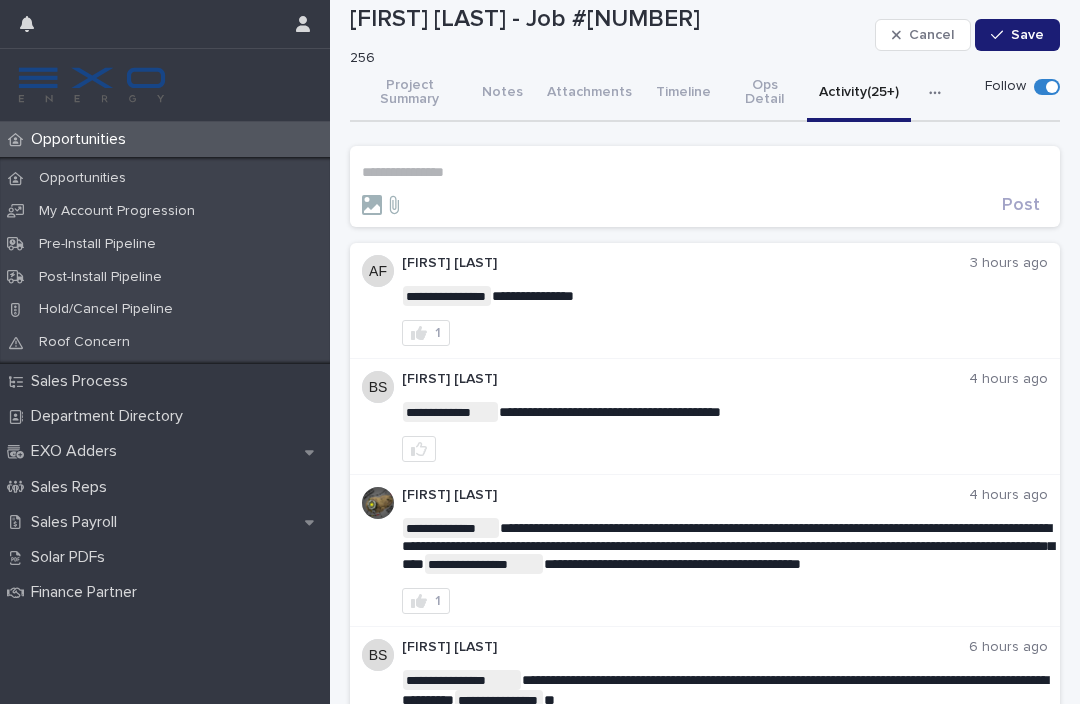 scroll, scrollTop: 28, scrollLeft: 0, axis: vertical 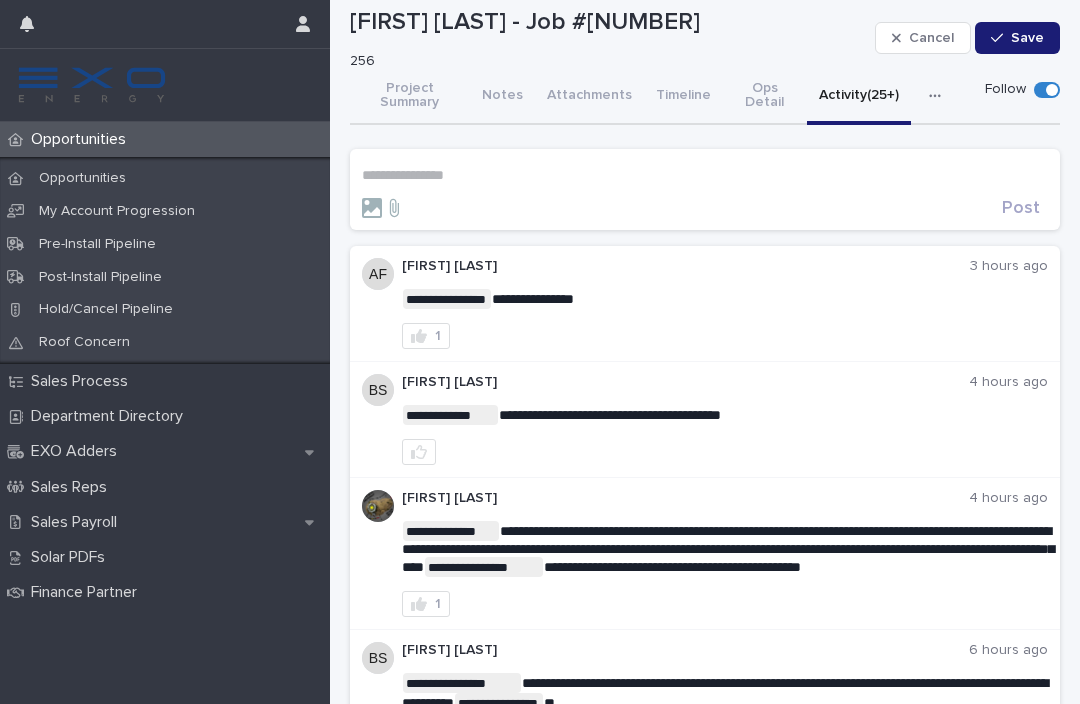 click on "Opportunities" at bounding box center (165, 178) 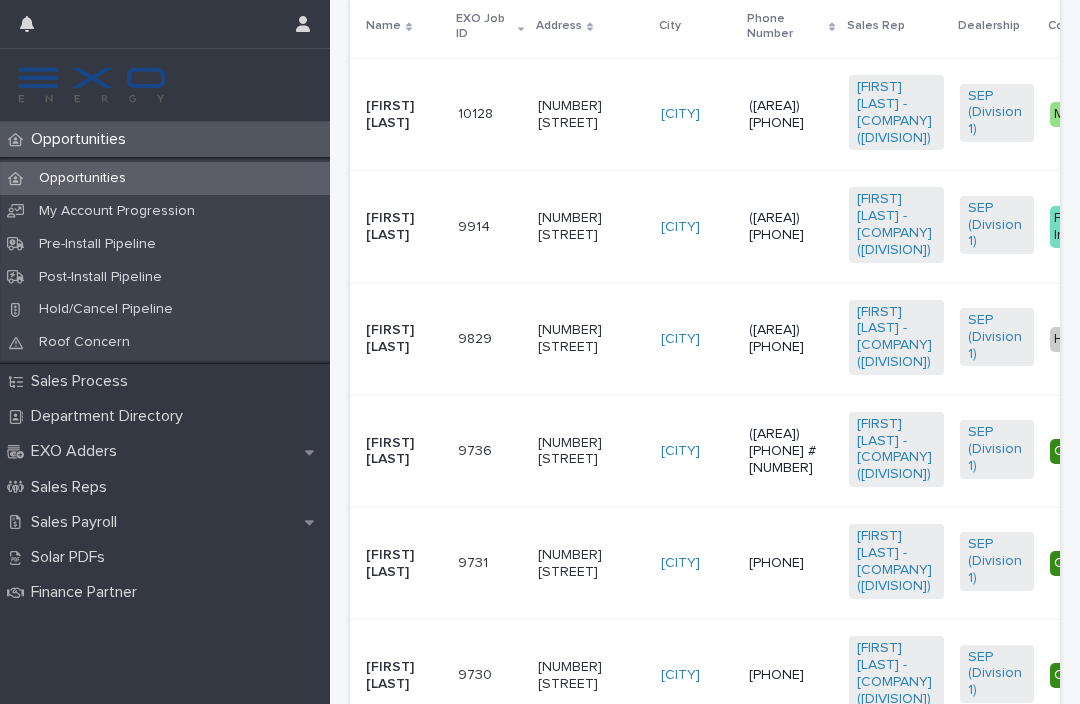 scroll, scrollTop: 538, scrollLeft: 0, axis: vertical 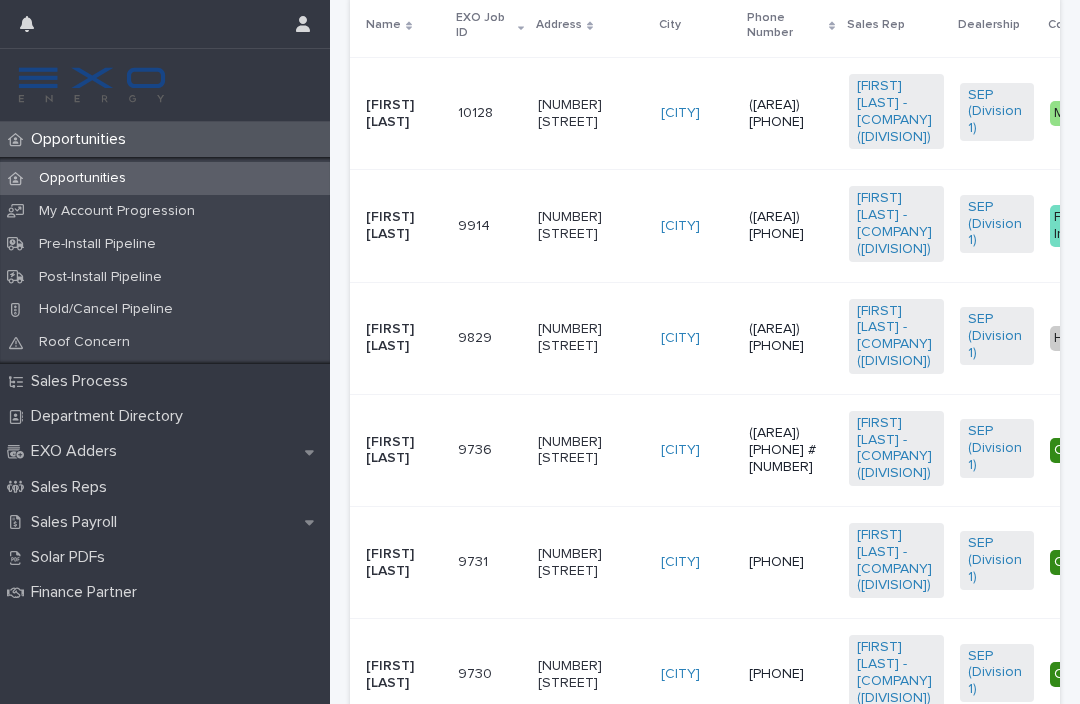 click on "[FIRST] [LAST]" at bounding box center (404, 226) 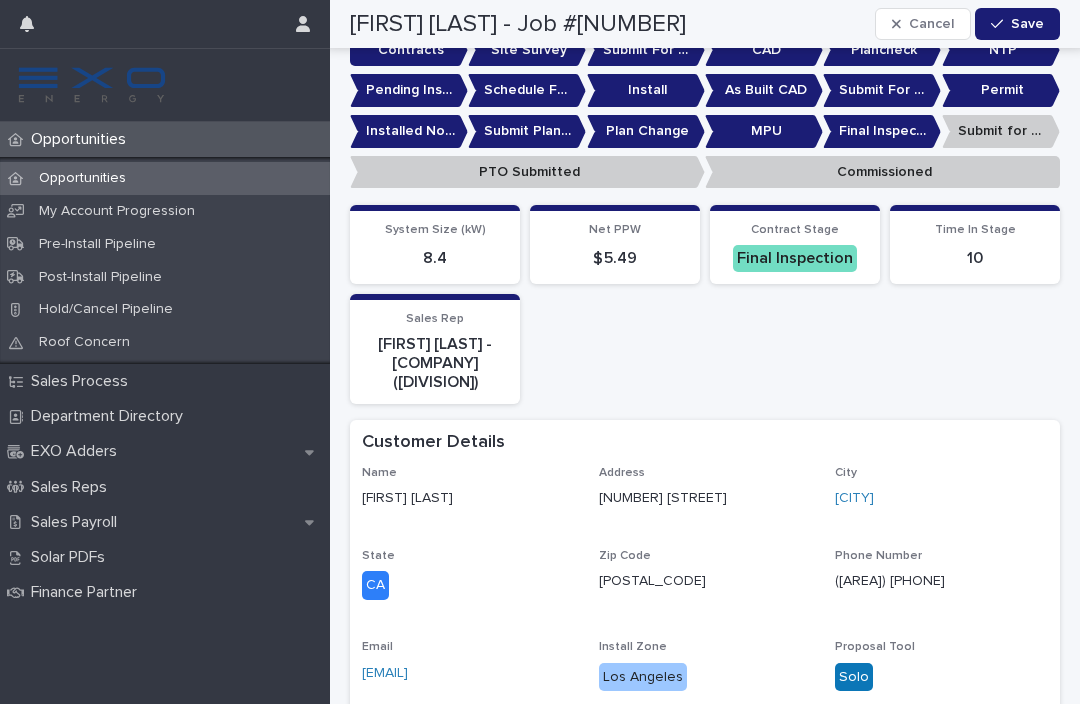 click on "Opportunities" at bounding box center [165, 178] 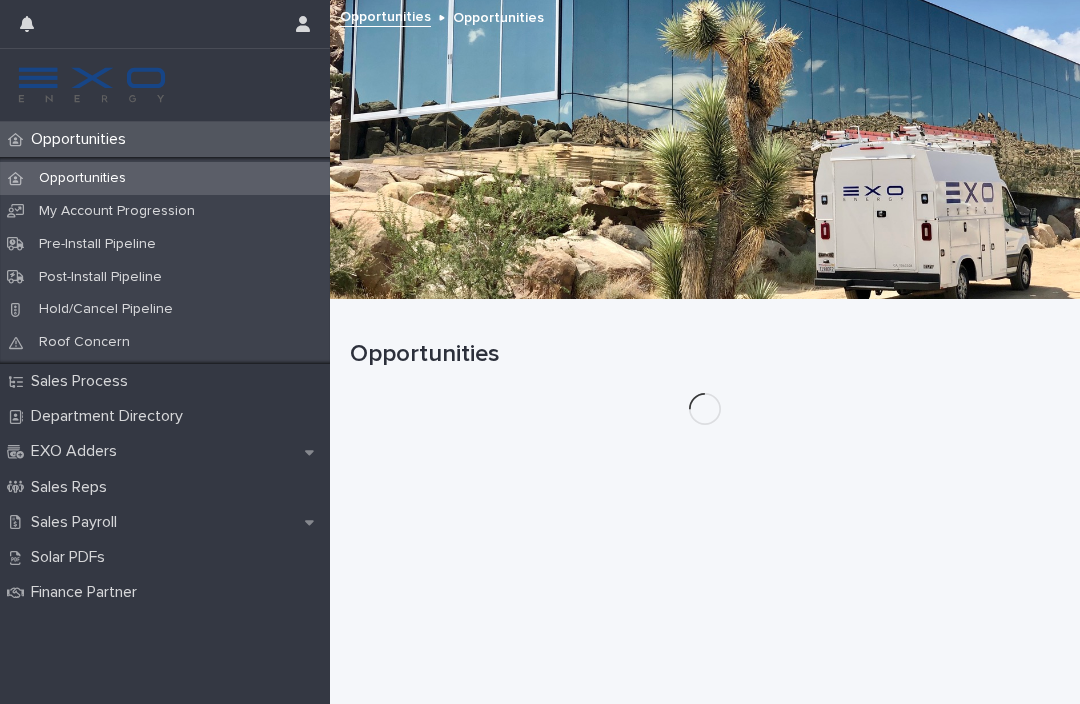 click on "Opportunities" at bounding box center [165, 139] 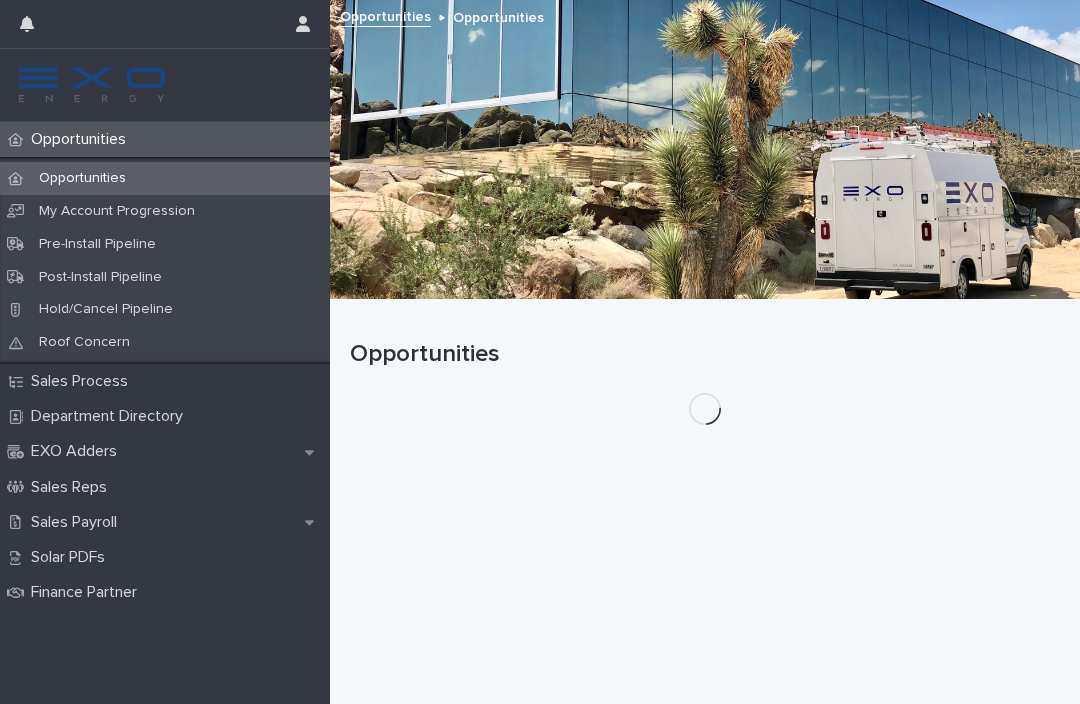 scroll, scrollTop: 0, scrollLeft: 0, axis: both 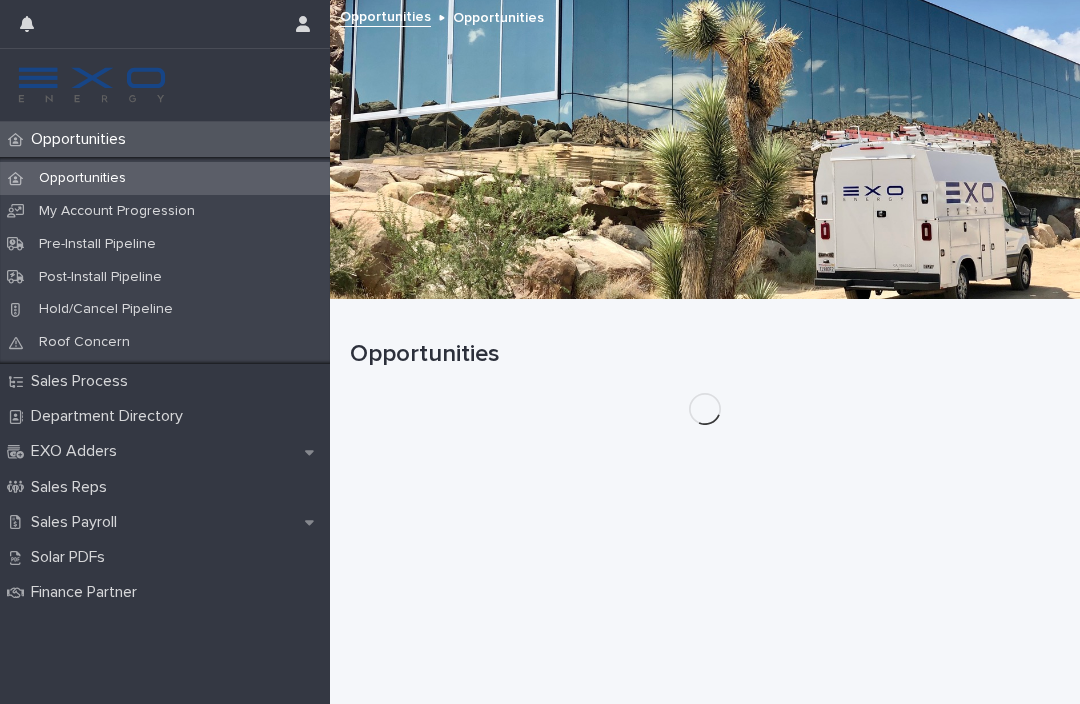 click on "Sales Payroll" at bounding box center (165, 522) 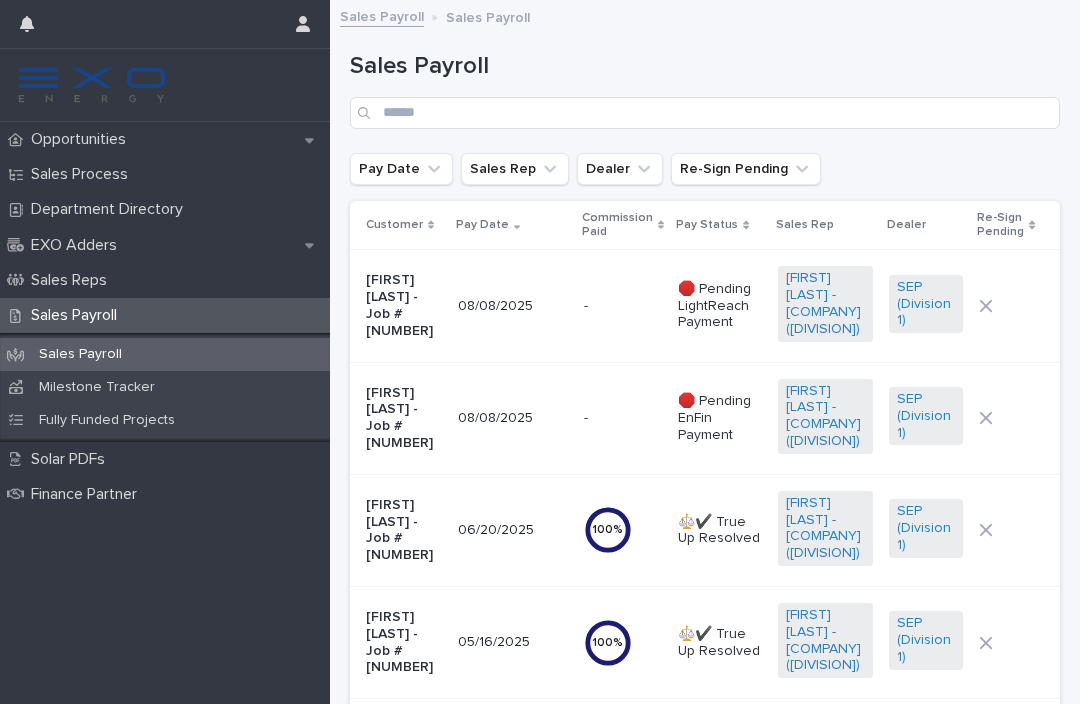 click on "Opportunities" at bounding box center [165, 139] 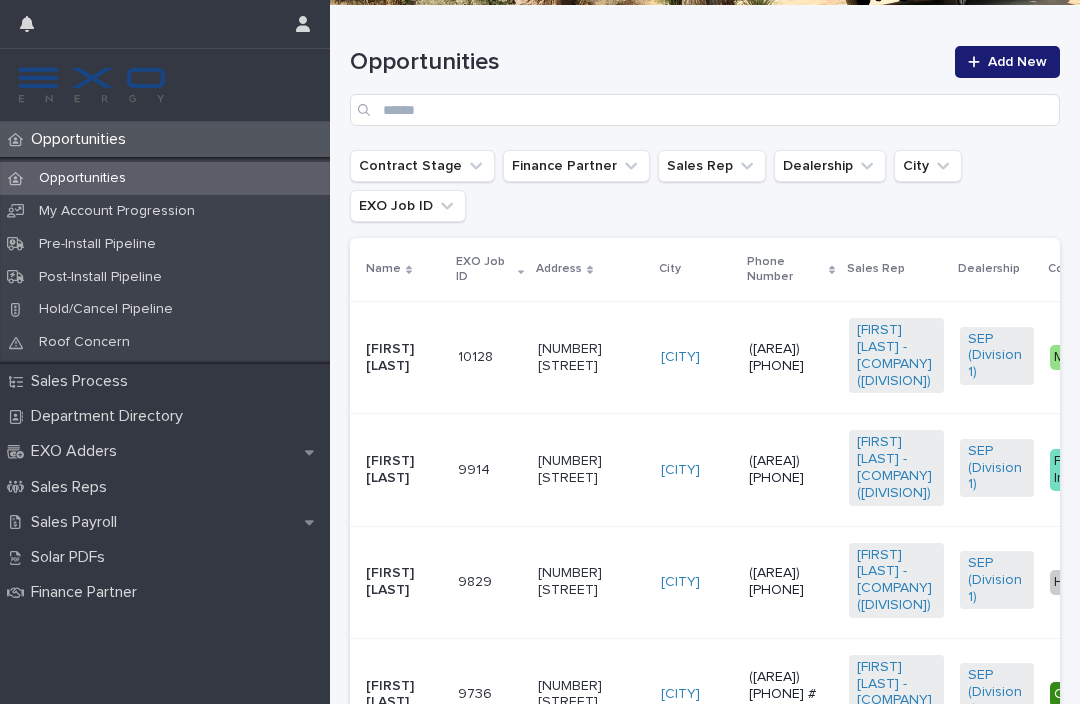 scroll, scrollTop: 309, scrollLeft: 0, axis: vertical 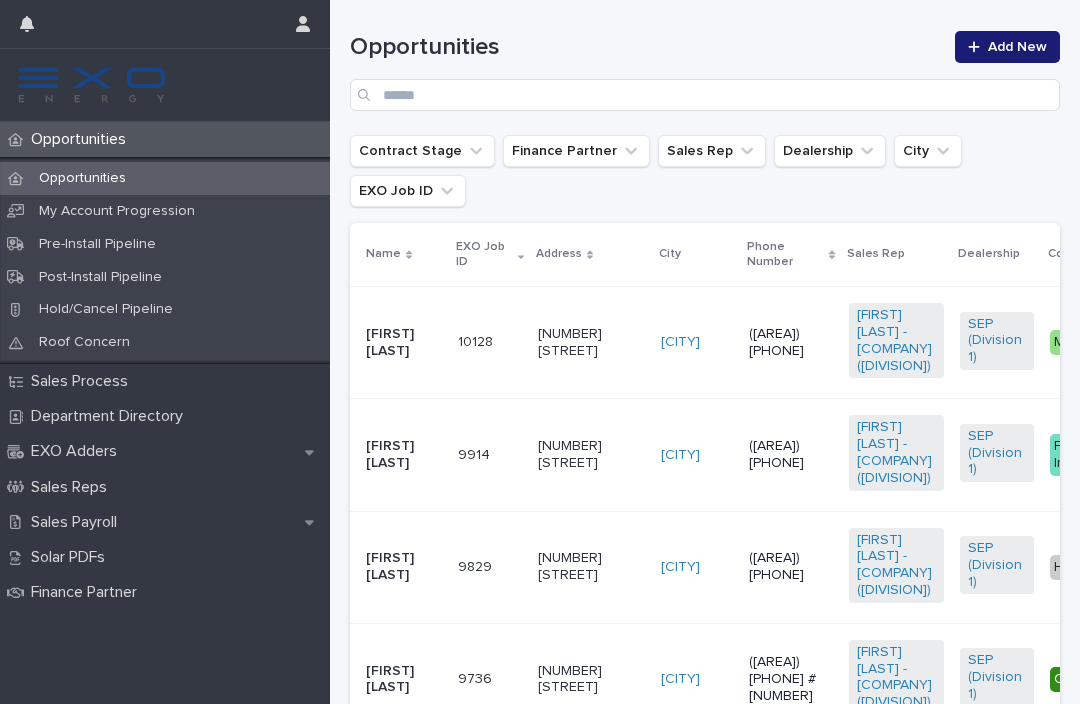 click on "Final Inspection" at bounding box center (1101, 455) 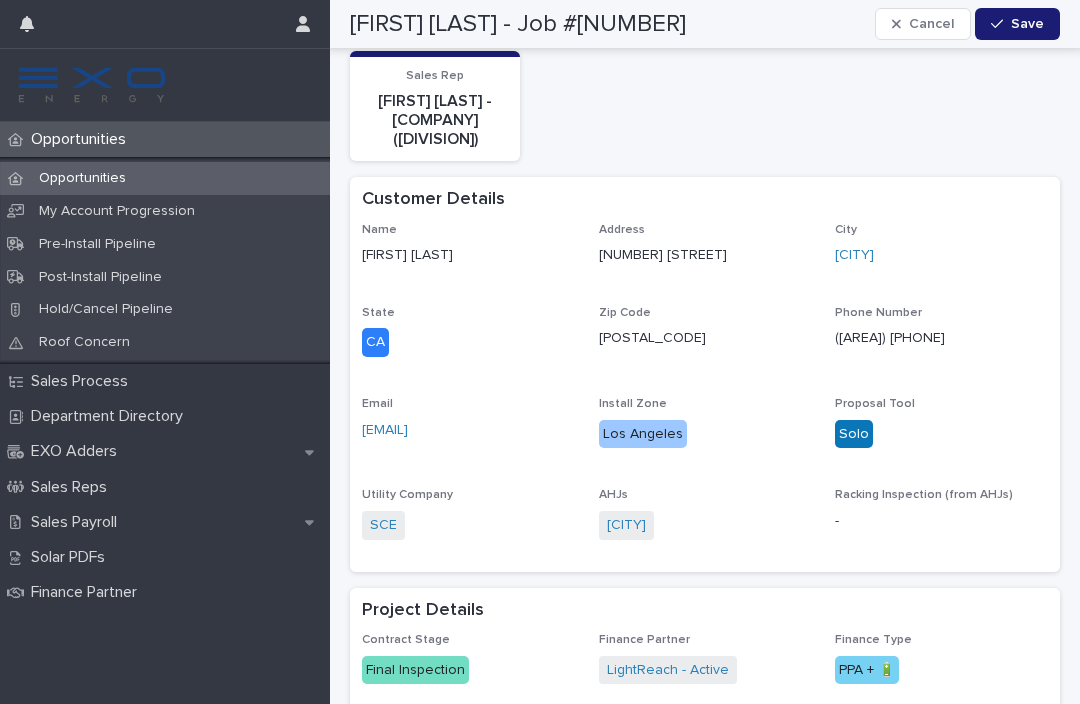 scroll, scrollTop: 782, scrollLeft: 0, axis: vertical 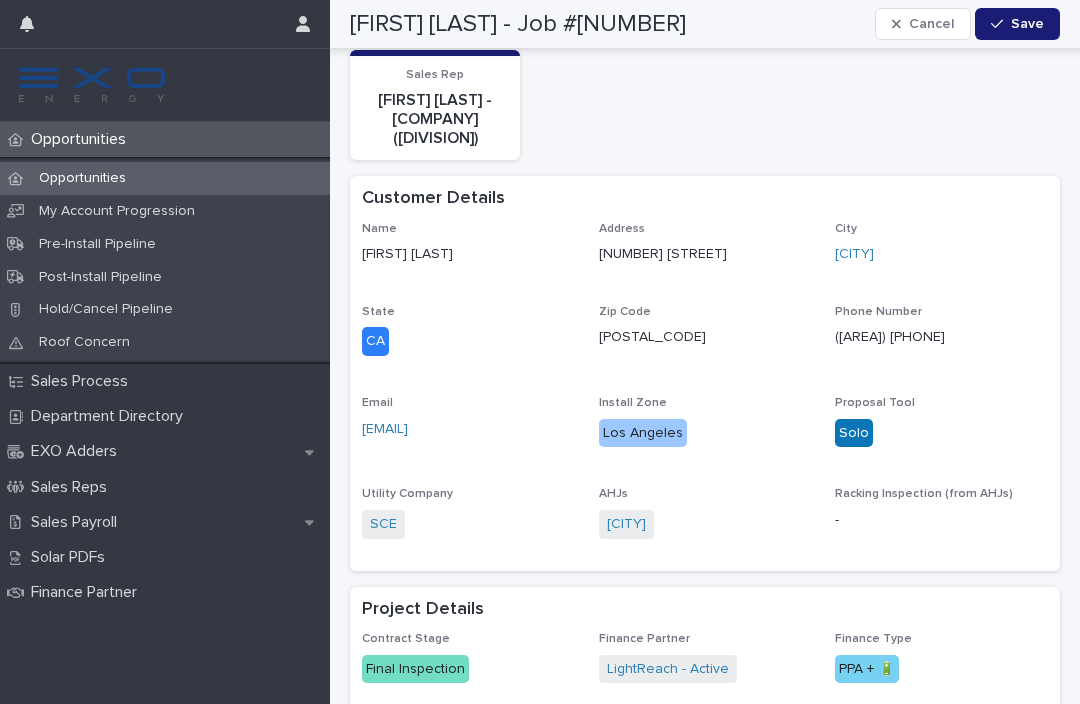 click on "Sales Payroll" at bounding box center (165, 522) 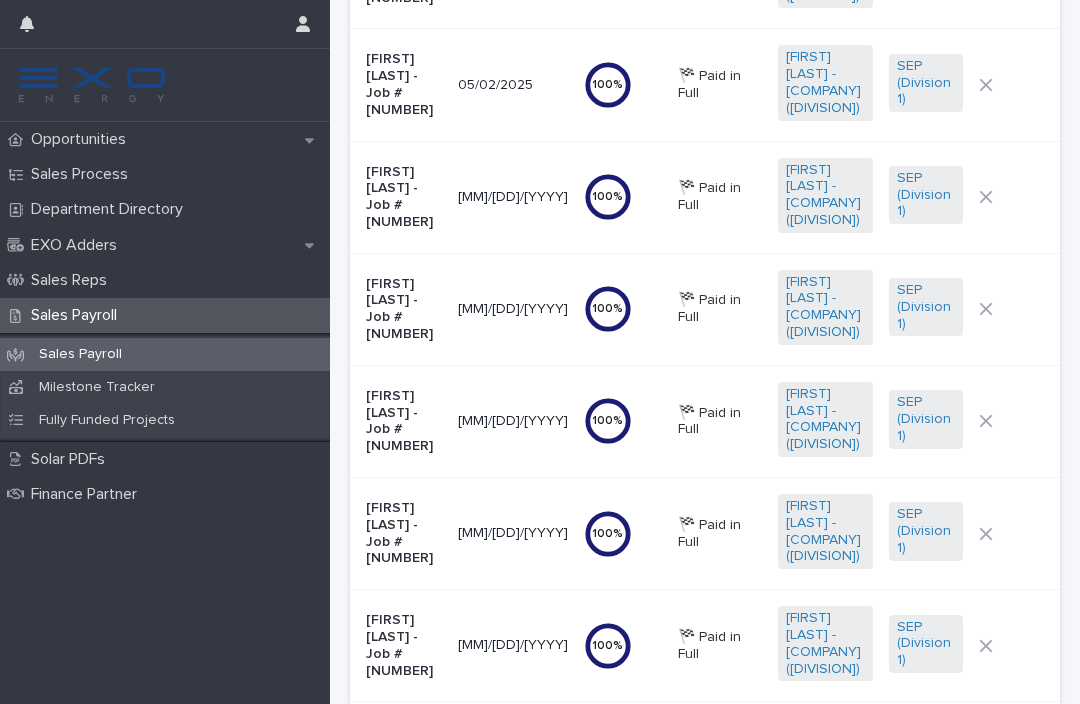 scroll, scrollTop: 0, scrollLeft: 0, axis: both 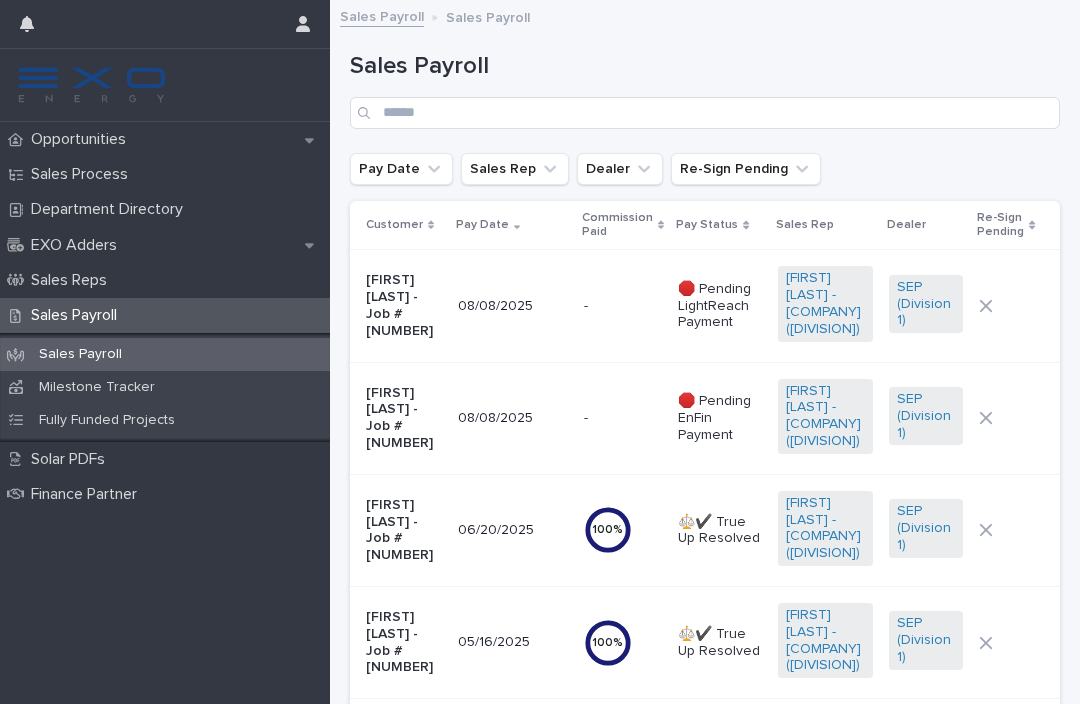 click on "Opportunities" at bounding box center [82, 139] 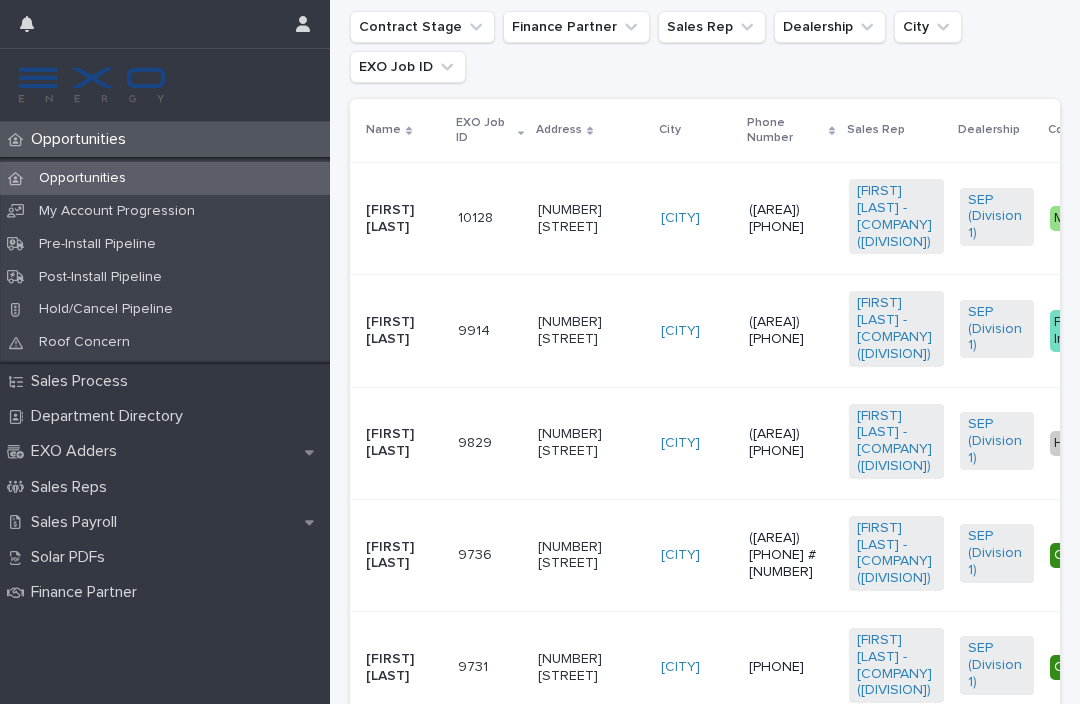 scroll, scrollTop: 437, scrollLeft: 0, axis: vertical 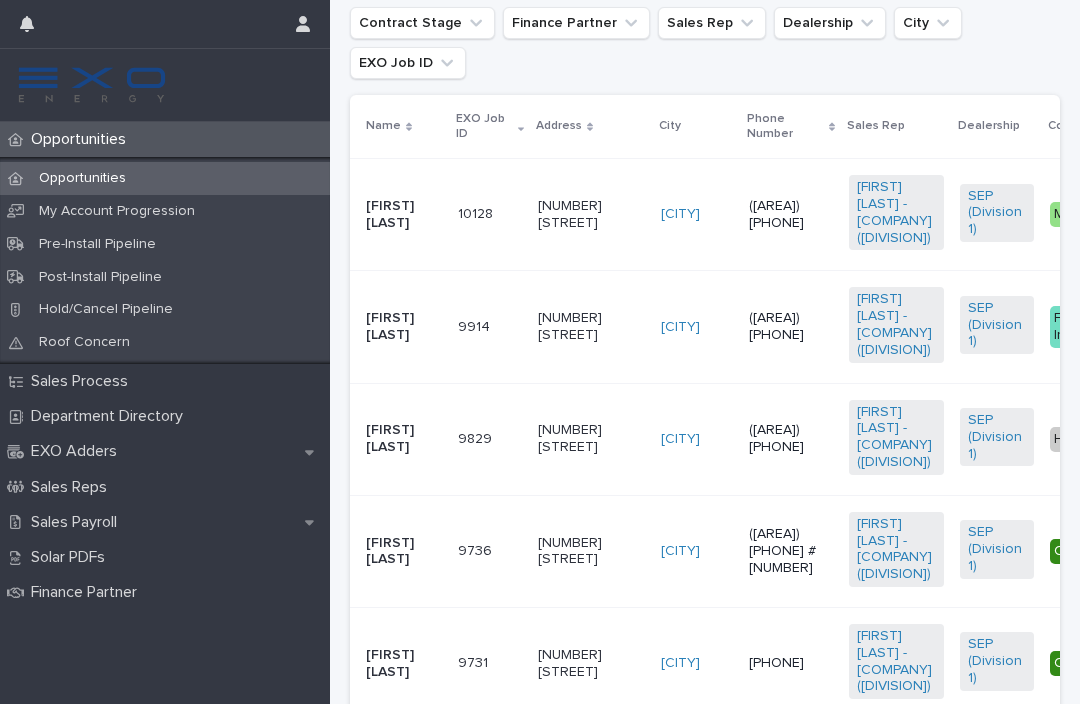 click on "[NUMBER] [STREET]" at bounding box center (591, 327) 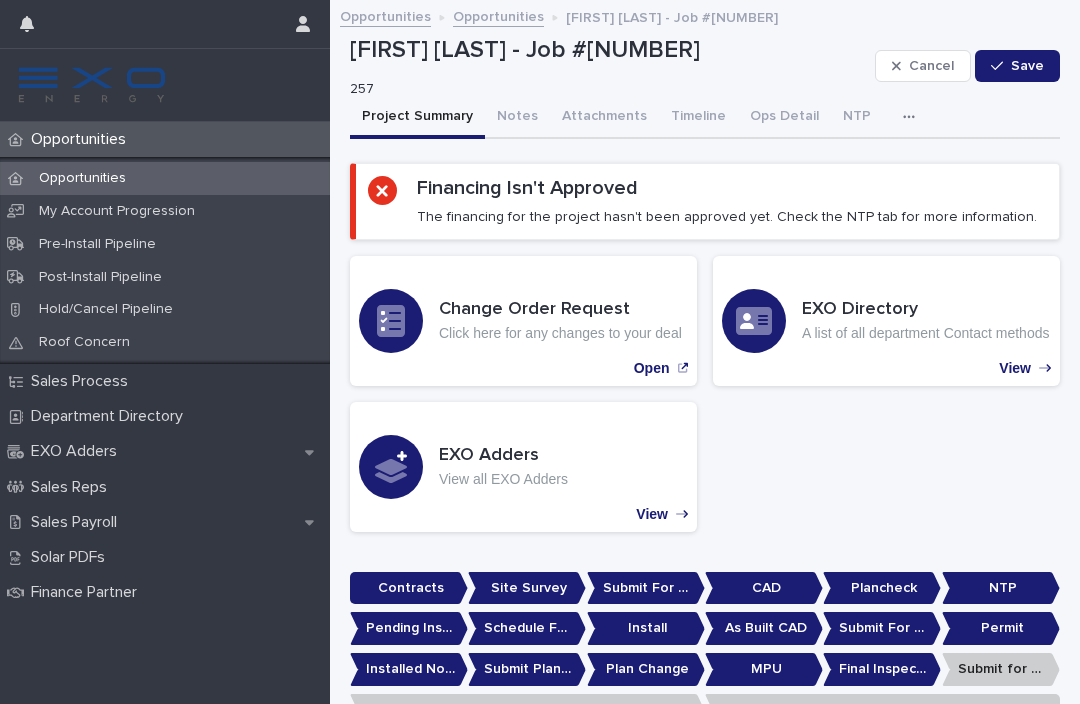 scroll, scrollTop: 0, scrollLeft: 0, axis: both 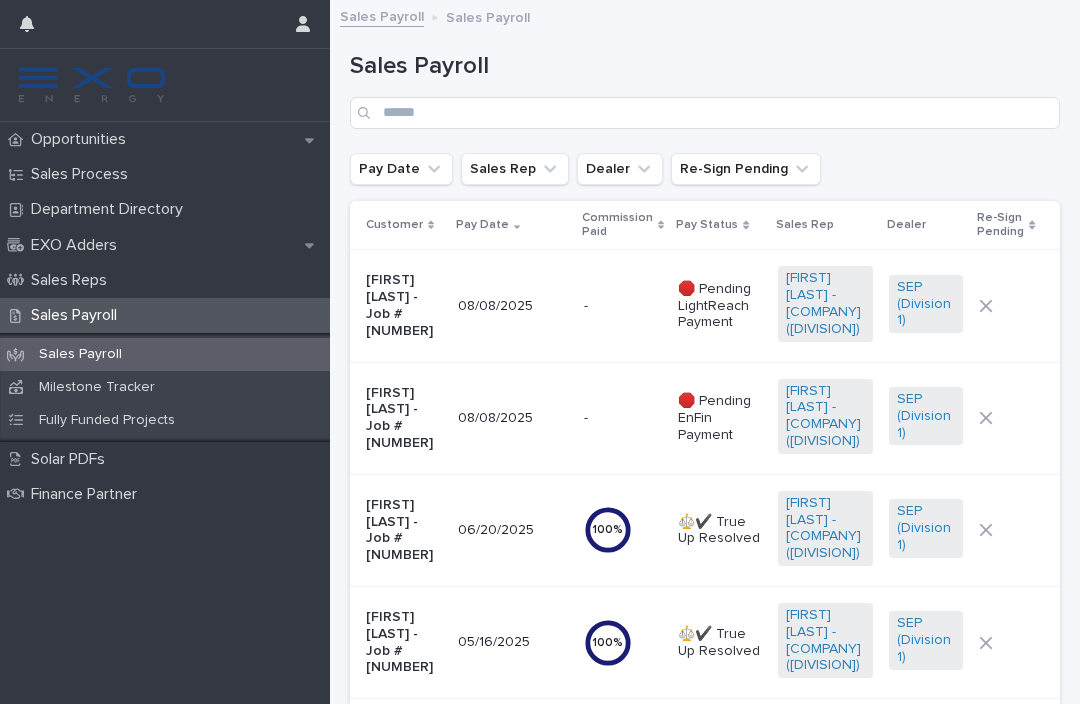 click on "Opportunities" at bounding box center [82, 139] 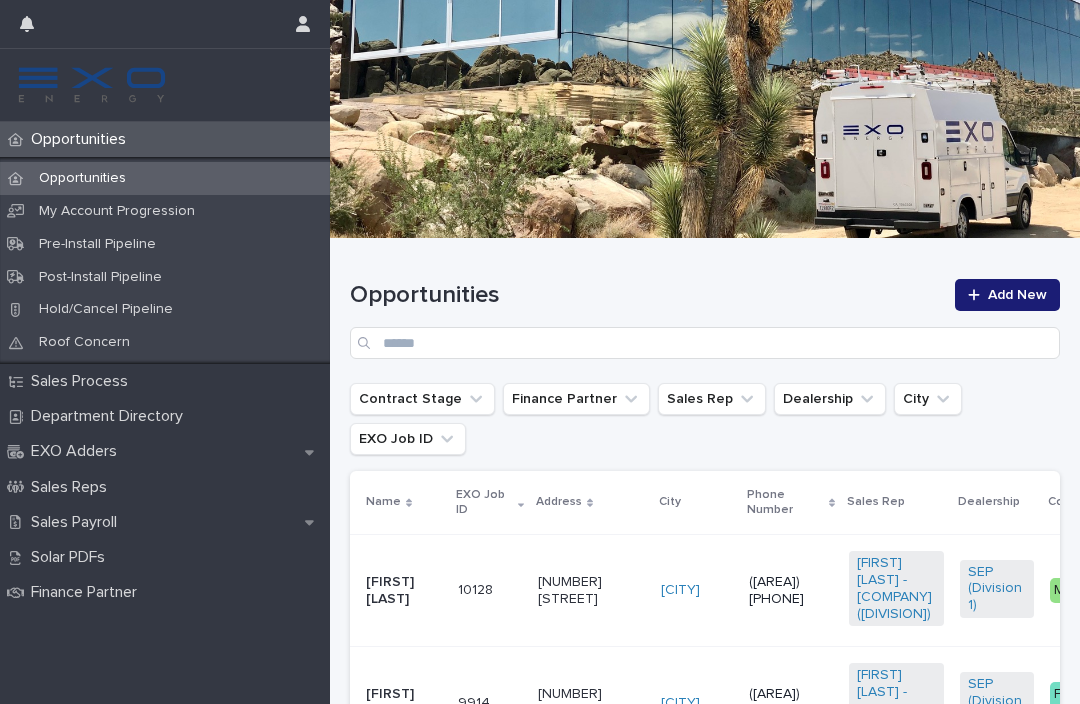 scroll, scrollTop: 108, scrollLeft: 0, axis: vertical 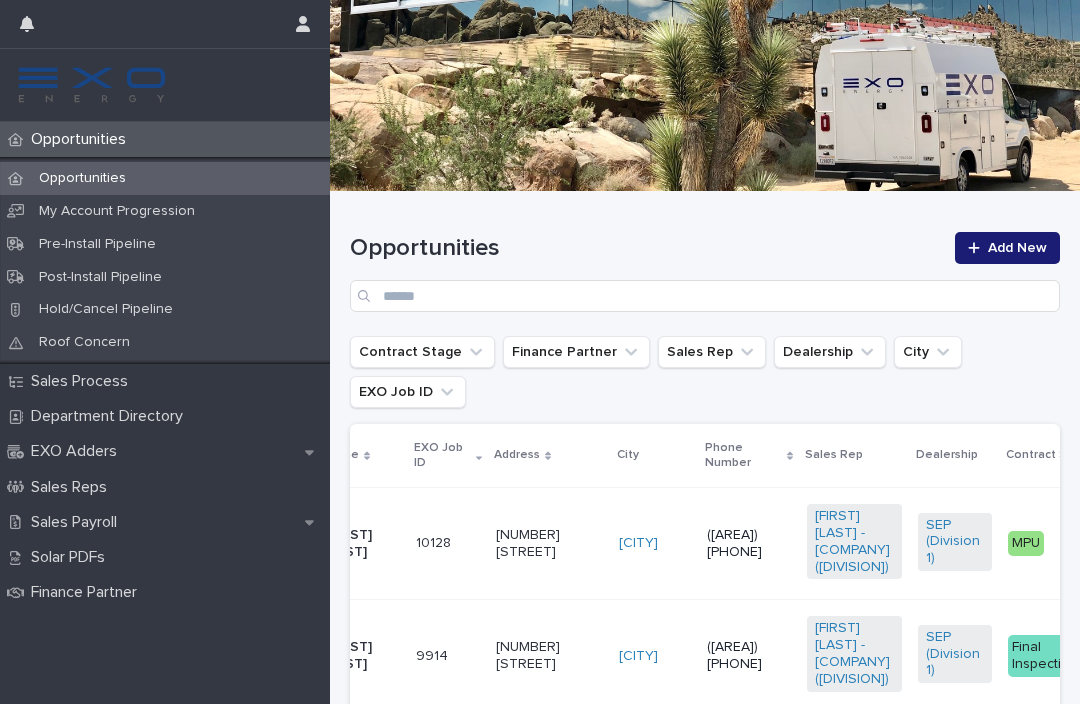 click on "Name" at bounding box center [358, 456] 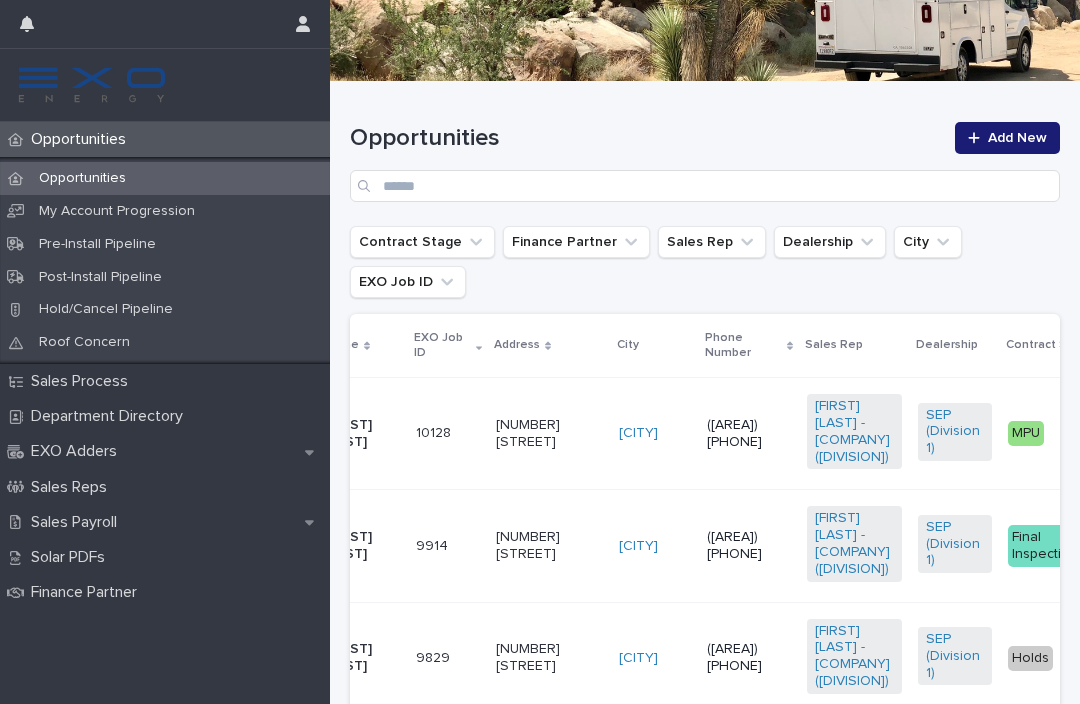 scroll, scrollTop: 228, scrollLeft: 0, axis: vertical 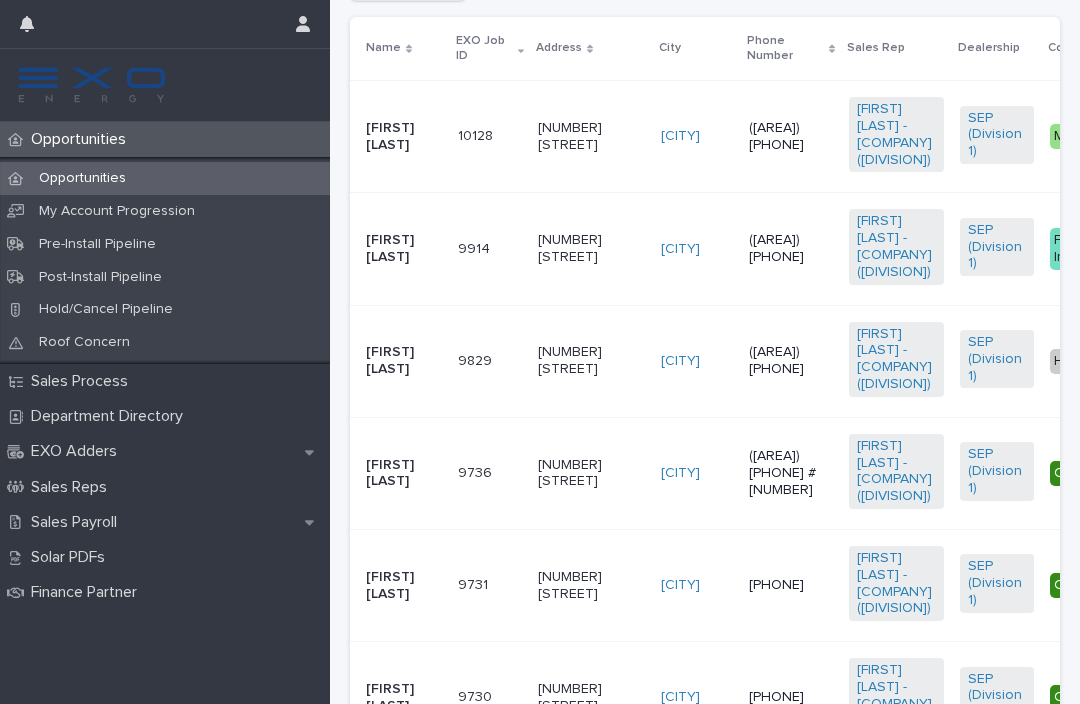click on "[FIRST] [LAST]" at bounding box center (400, 473) 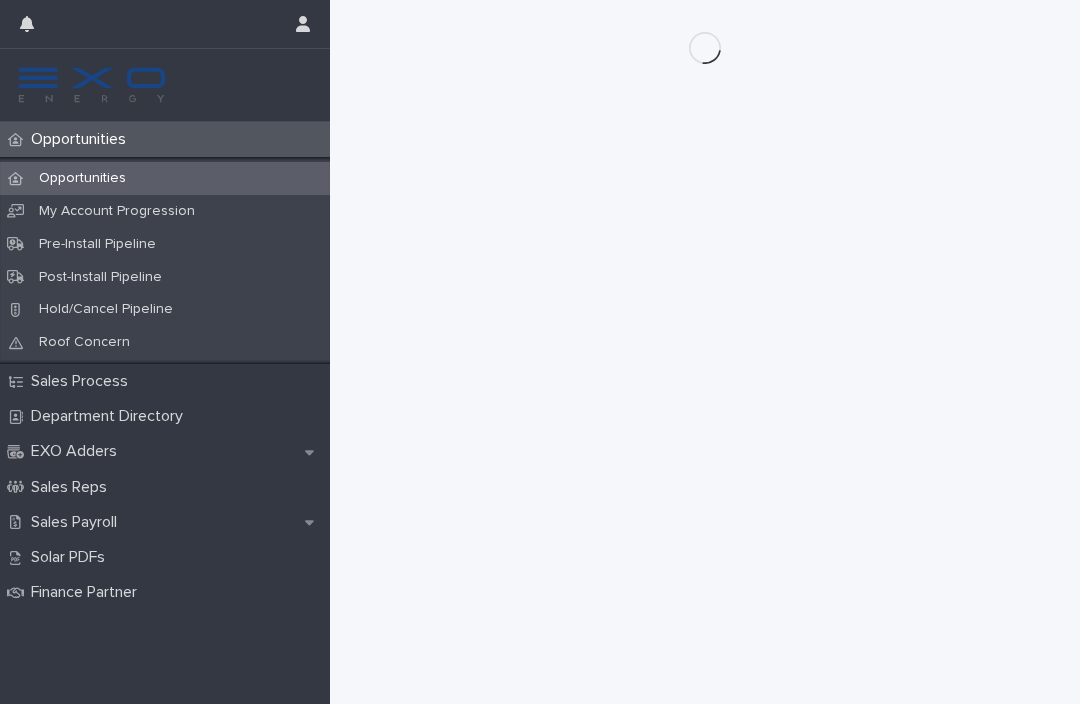 scroll, scrollTop: 0, scrollLeft: 0, axis: both 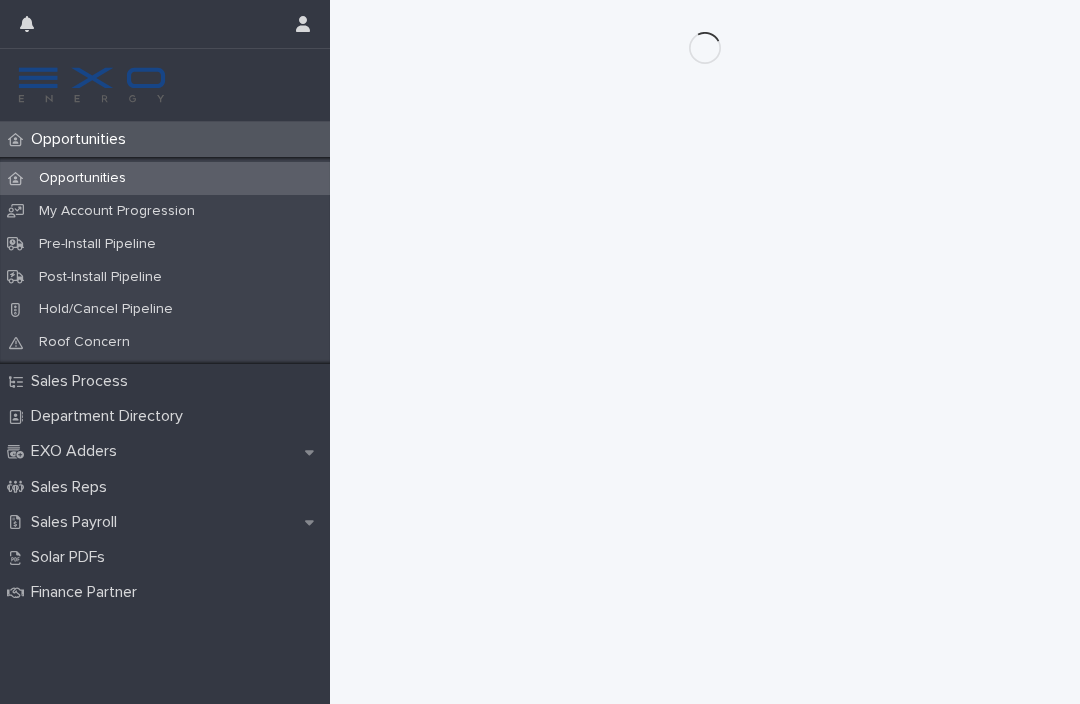 click on "Opportunities" at bounding box center [82, 178] 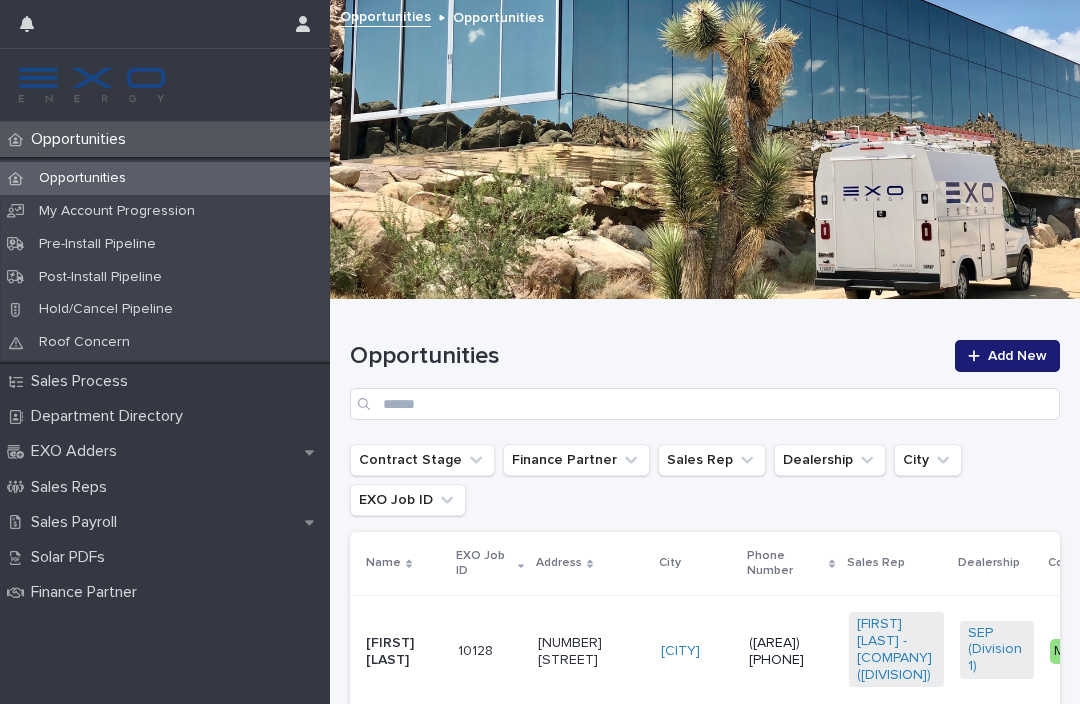 click on "Sales Payroll" at bounding box center [165, 522] 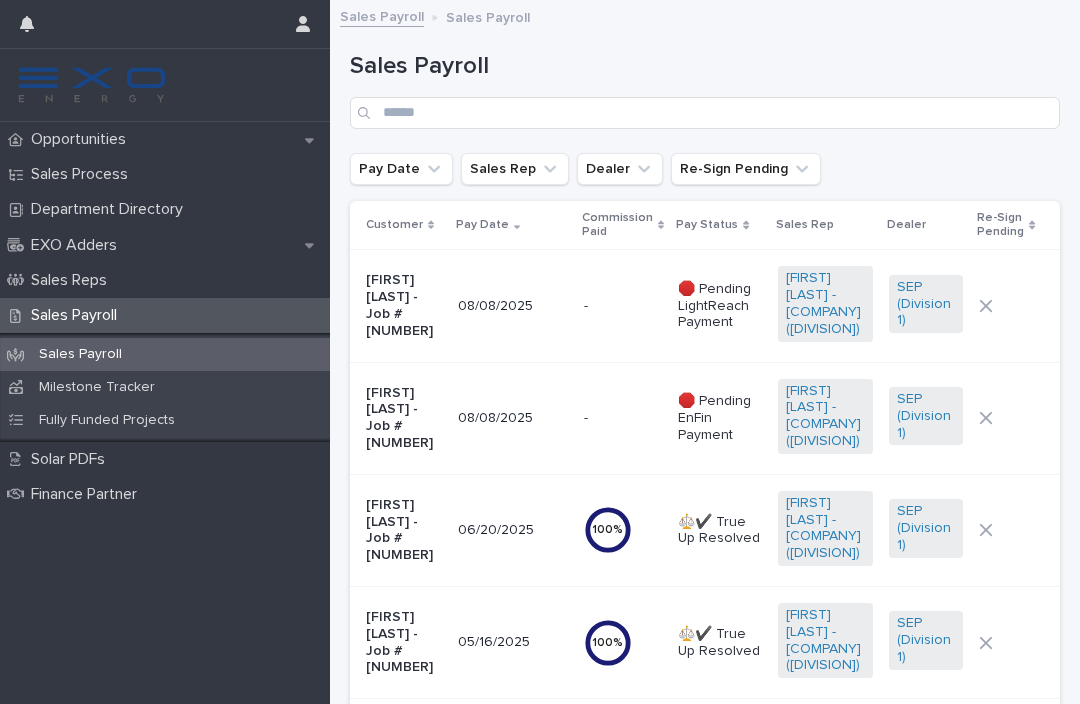 click on "Sales Process" at bounding box center (165, 174) 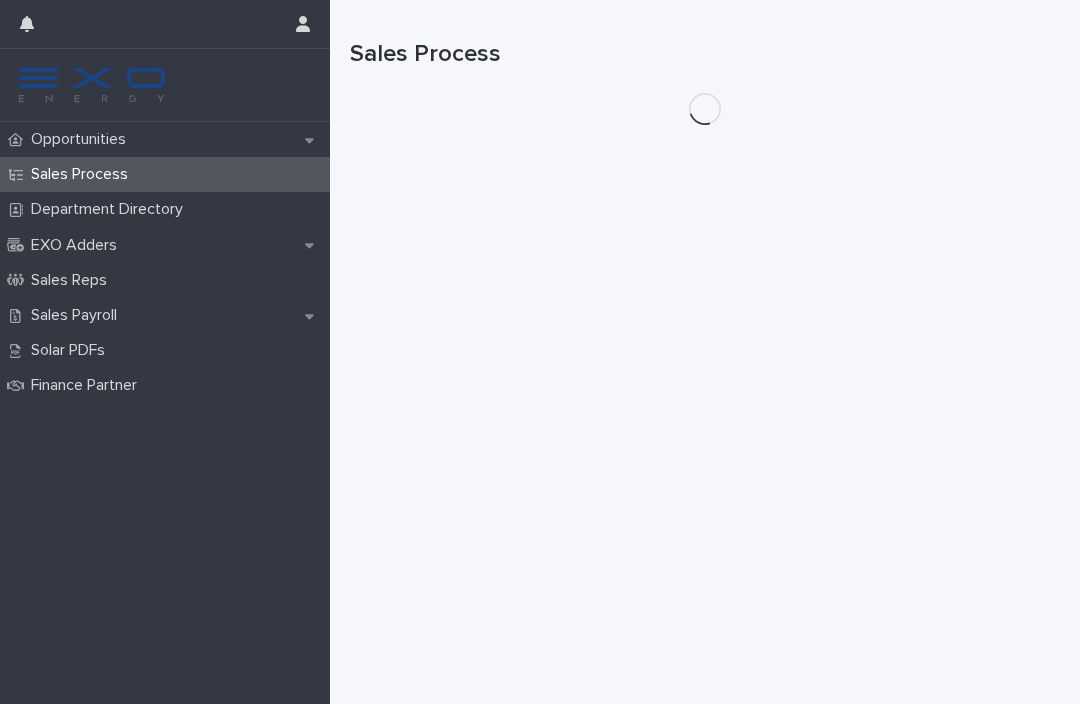click on "Opportunities" at bounding box center [165, 139] 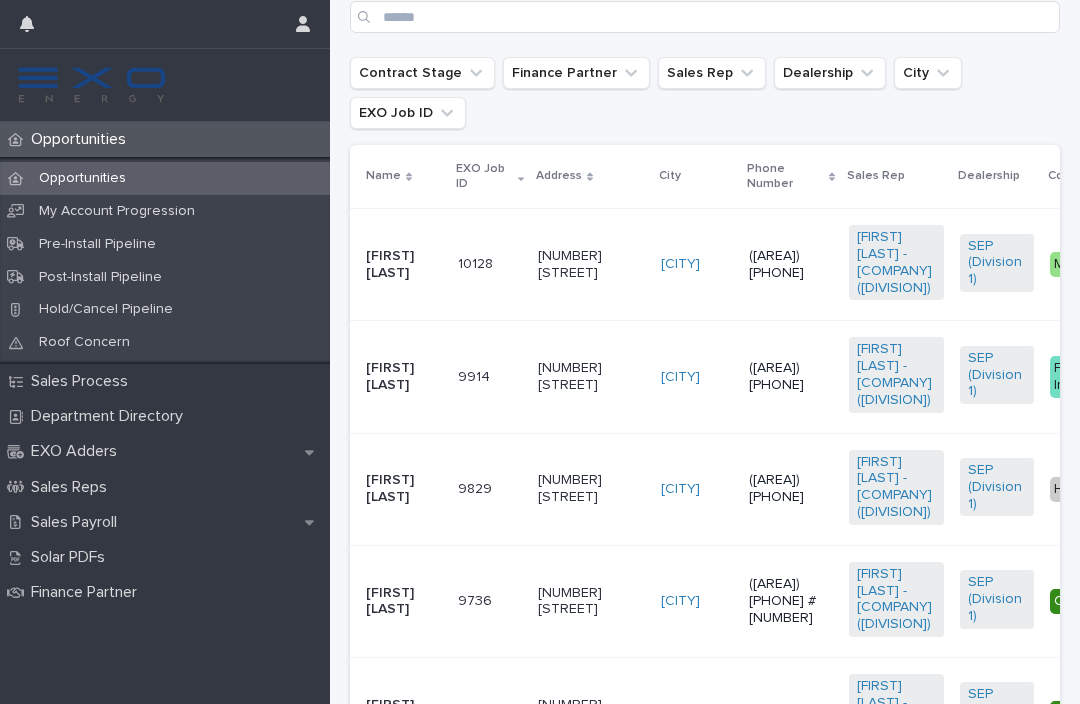 scroll, scrollTop: 389, scrollLeft: 0, axis: vertical 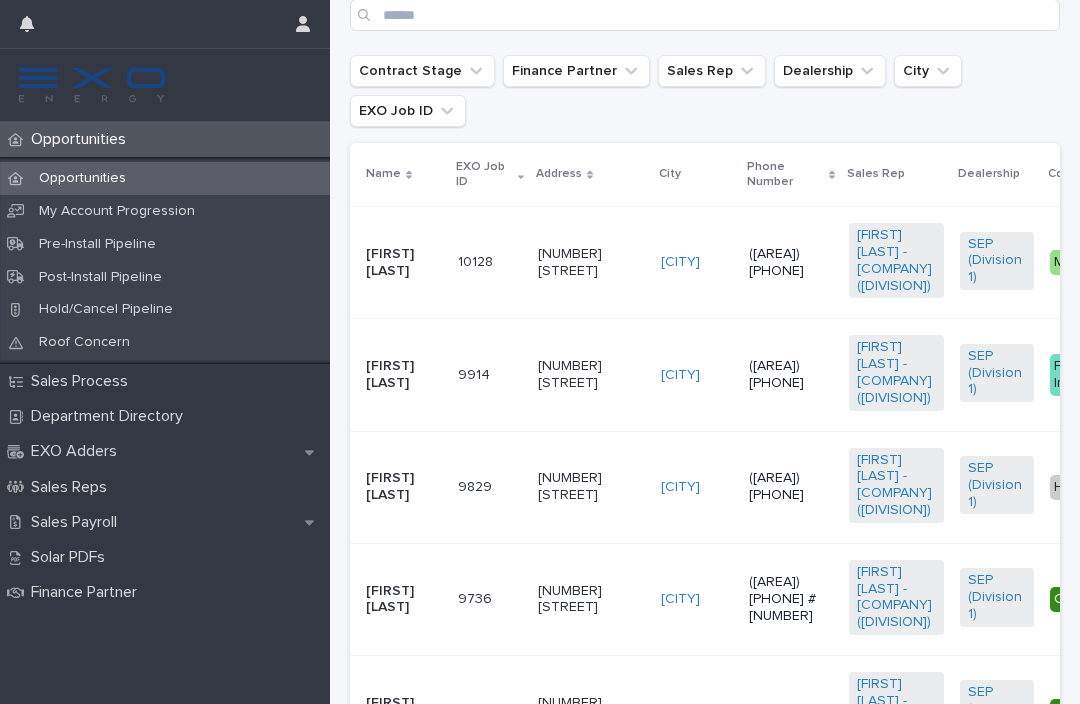 click on "[FIRST] [LAST]" at bounding box center [404, 487] 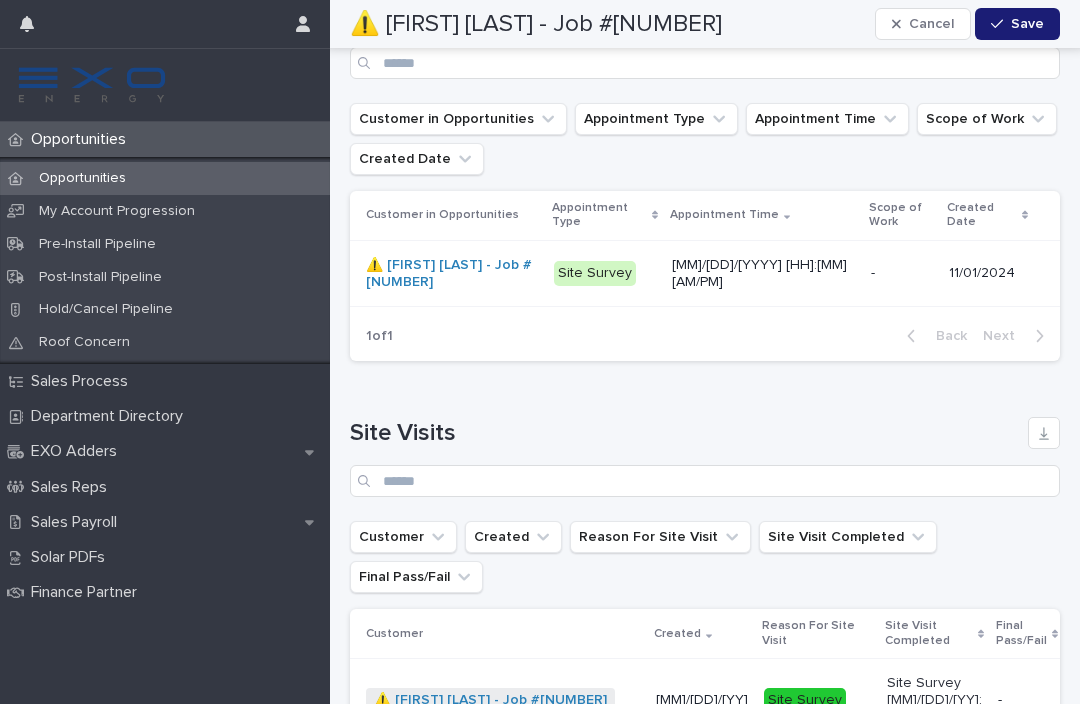 scroll, scrollTop: 3027, scrollLeft: 0, axis: vertical 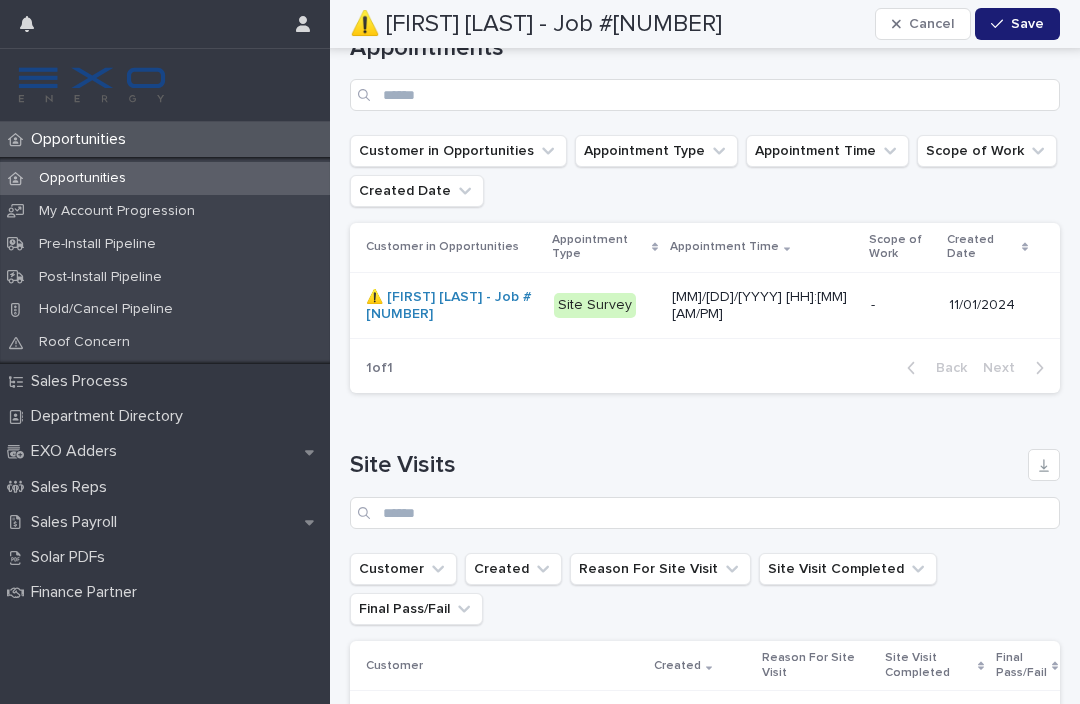 click on "Sales Payroll" at bounding box center (165, 522) 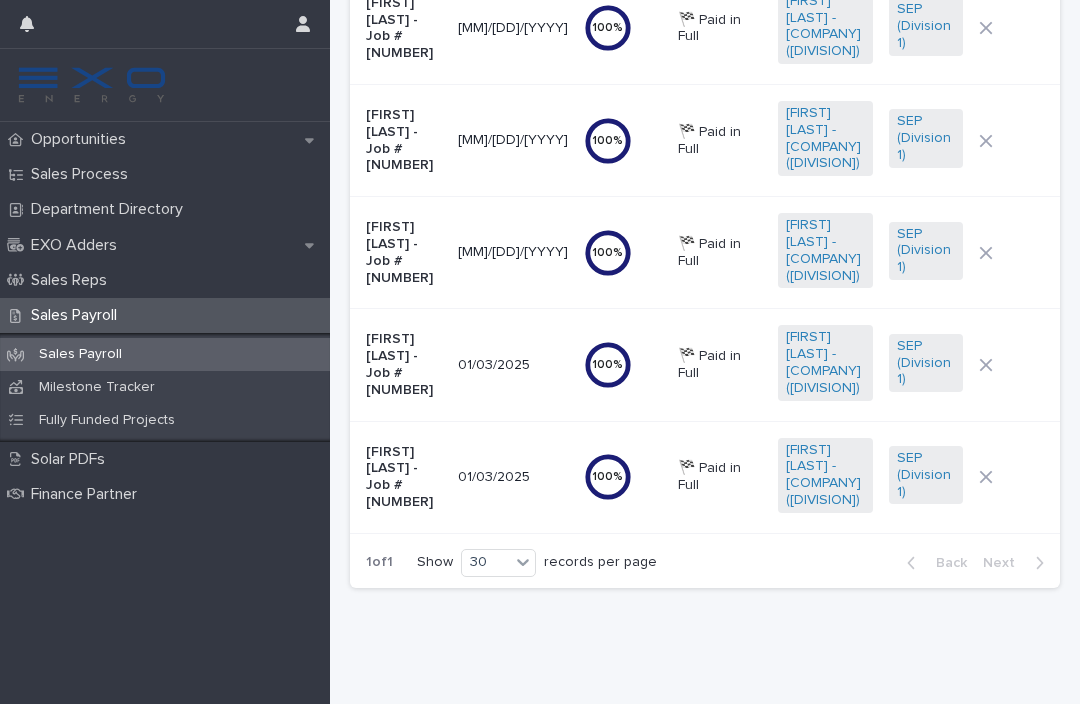 scroll, scrollTop: 0, scrollLeft: 0, axis: both 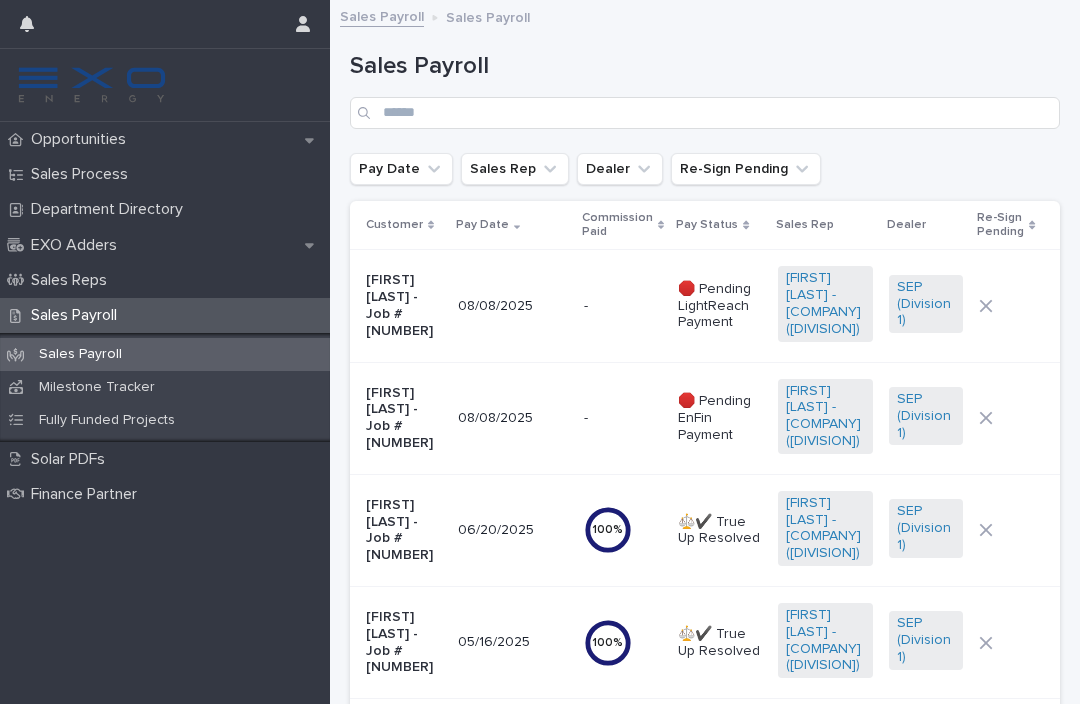 click on "Opportunities Sales Process Department Directory EXO Adders Sales Reps Sales Payroll Sales Payroll Milestone Tracker Fully Funded Projects Solar PDFs Finance Partner" at bounding box center [165, 413] 